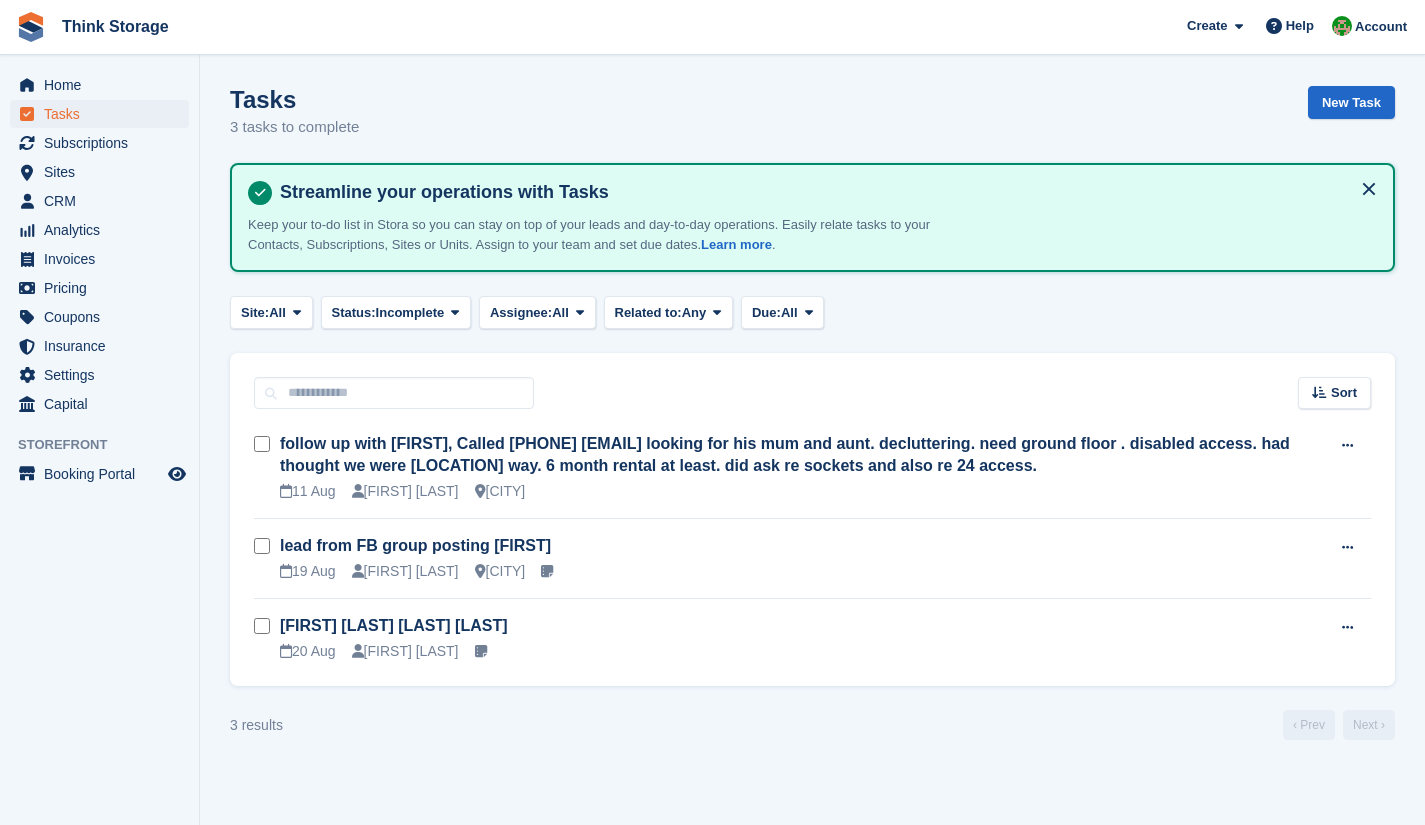 scroll, scrollTop: 0, scrollLeft: 0, axis: both 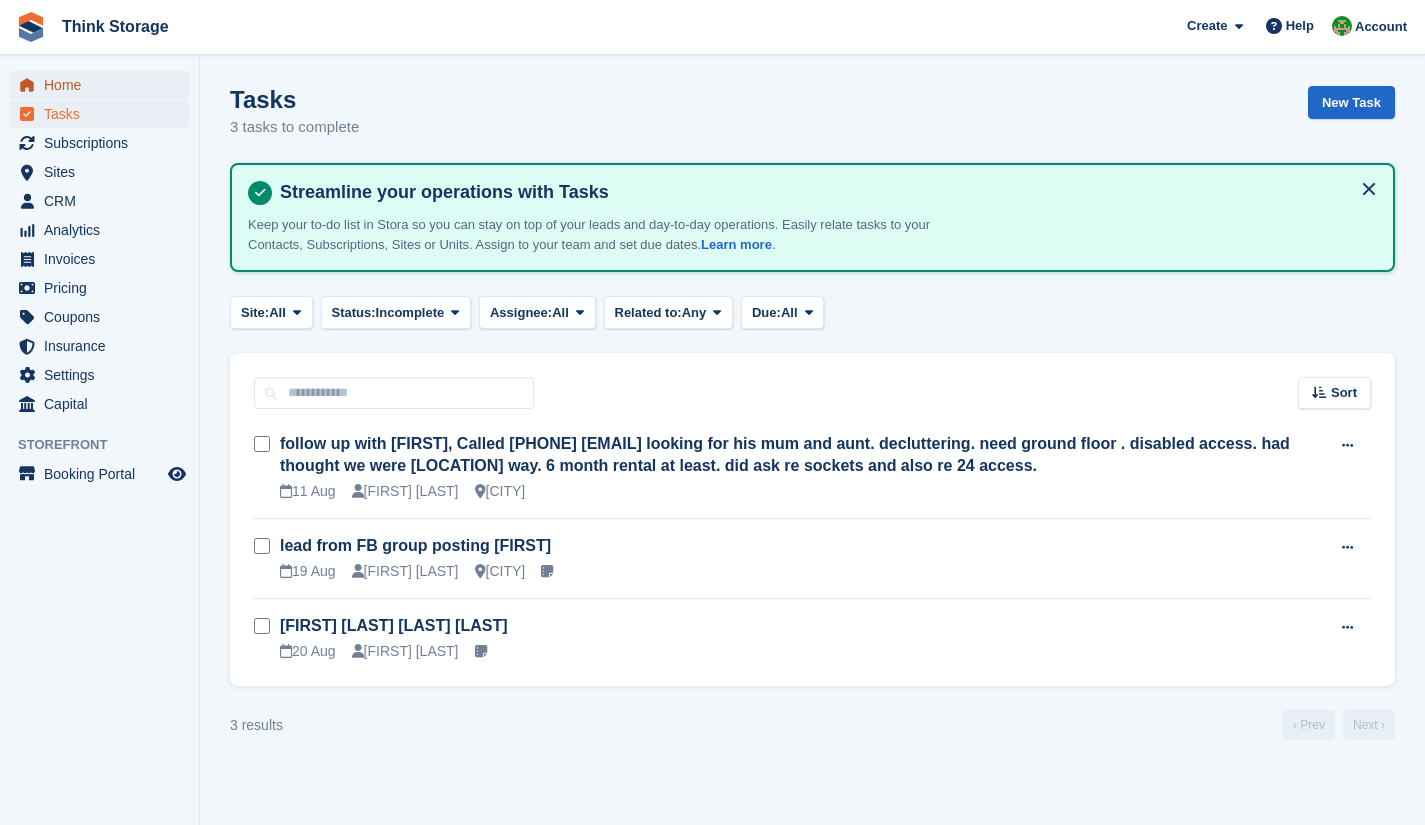 click on "Home" at bounding box center (104, 85) 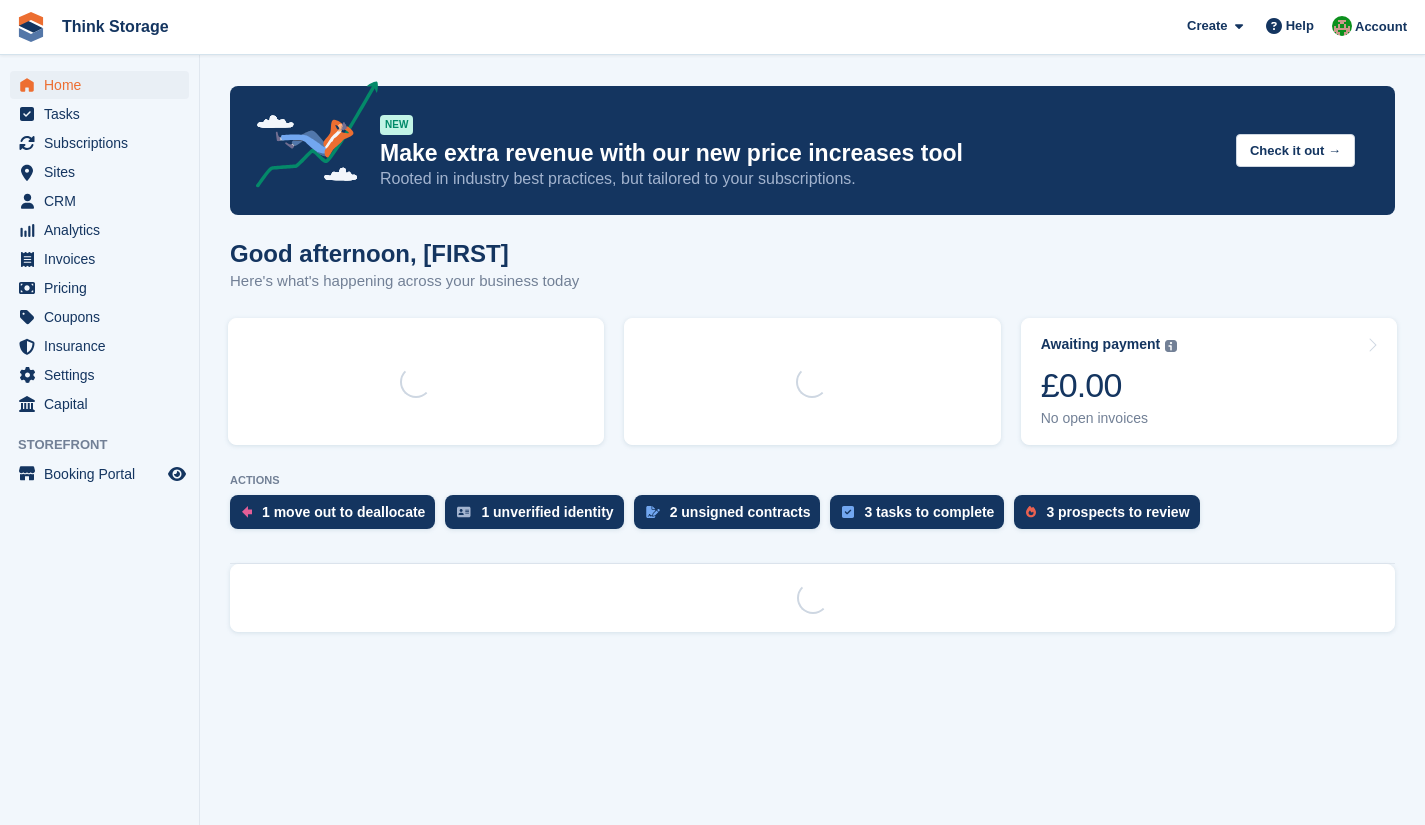 scroll, scrollTop: 0, scrollLeft: 0, axis: both 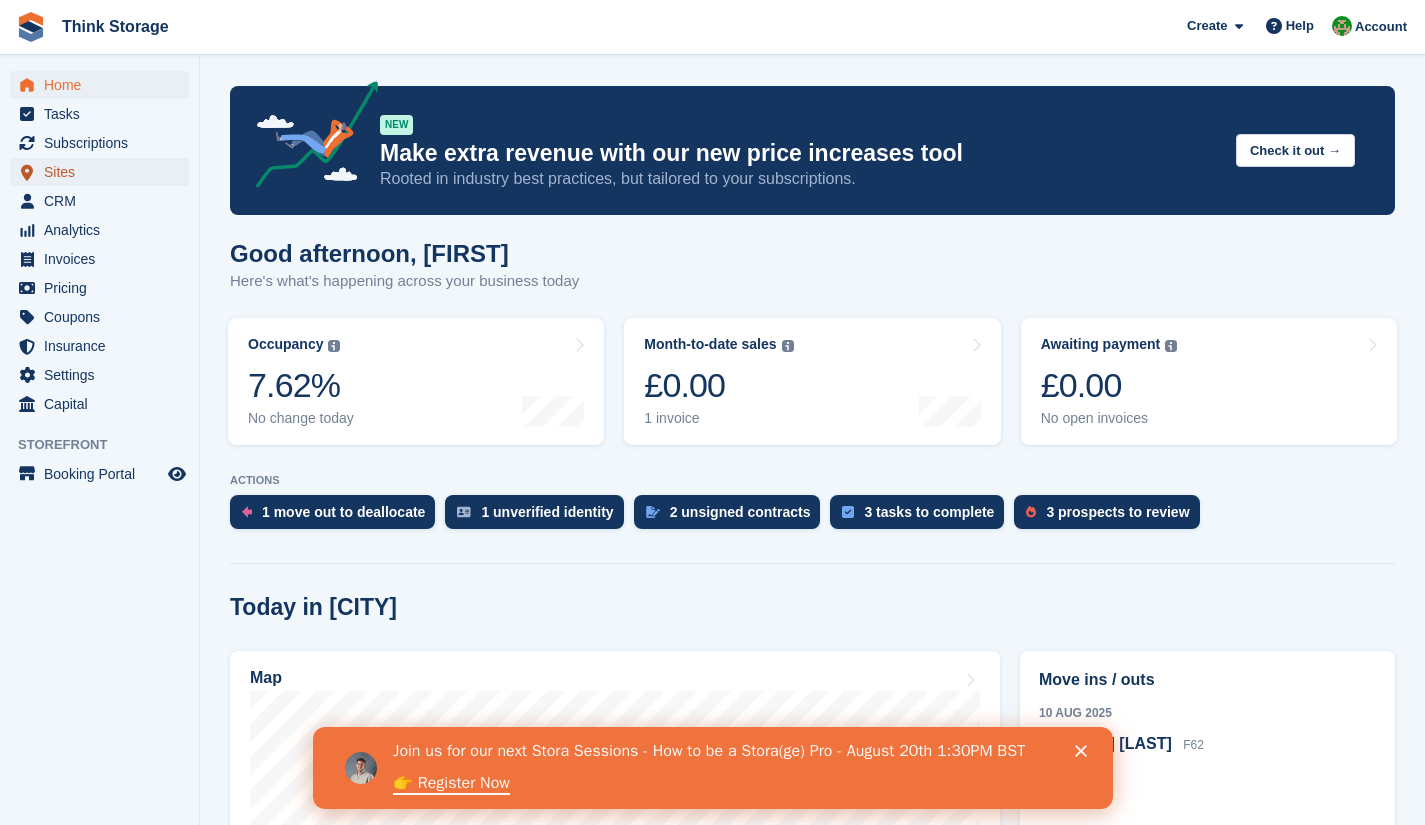 click on "Sites" at bounding box center (104, 172) 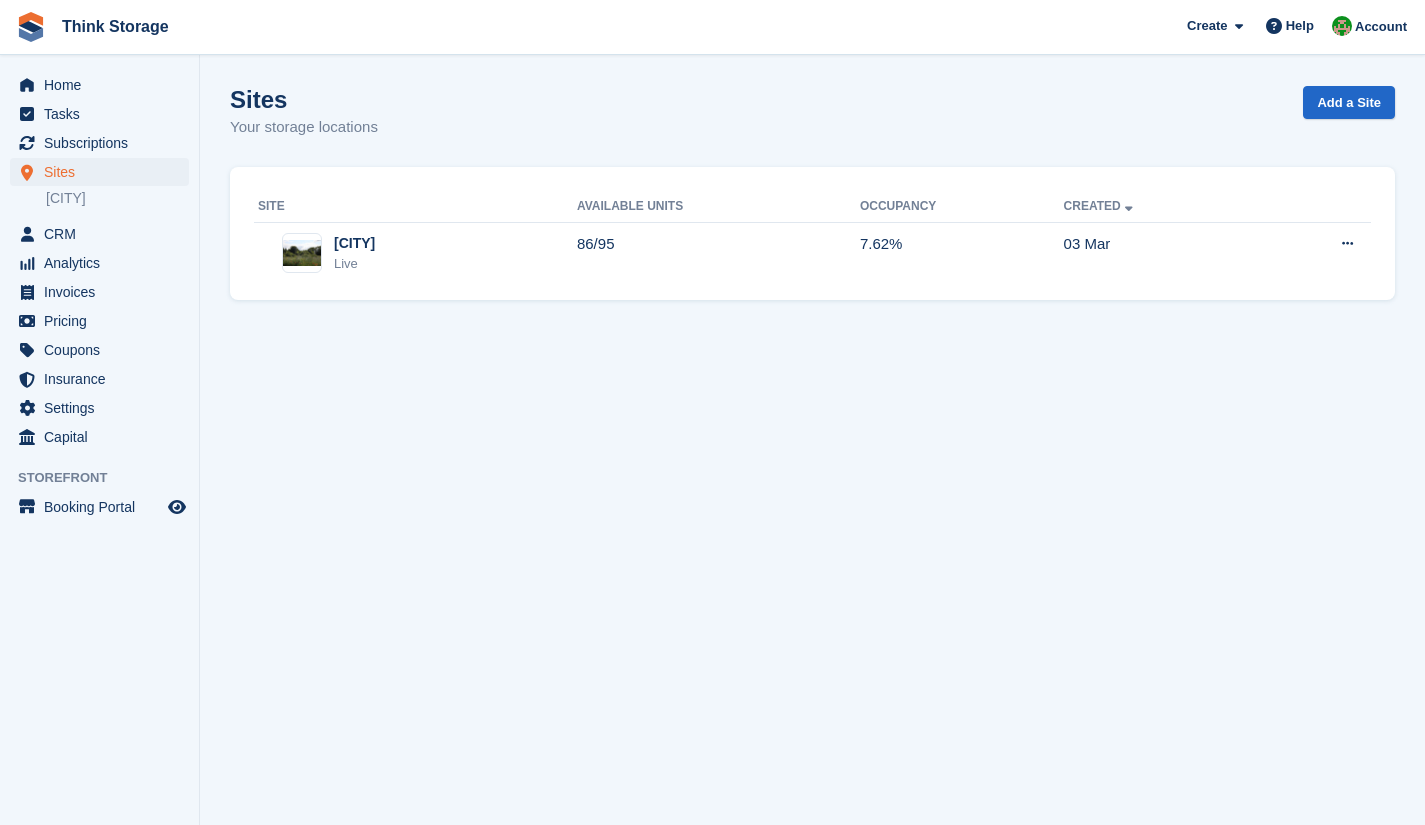 scroll, scrollTop: 0, scrollLeft: 0, axis: both 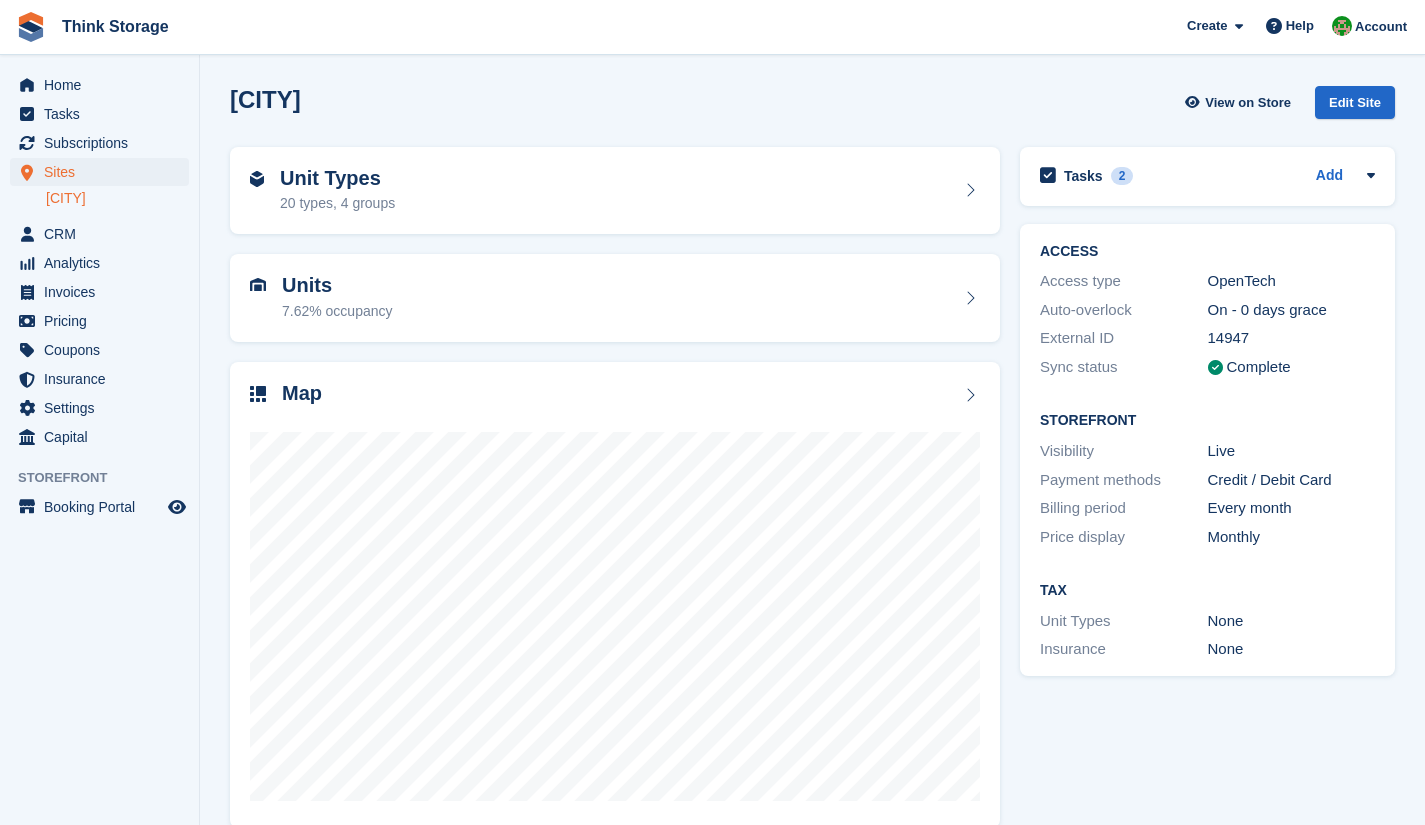 click on "Unit Types
20 types, 4 groups" at bounding box center [615, 191] 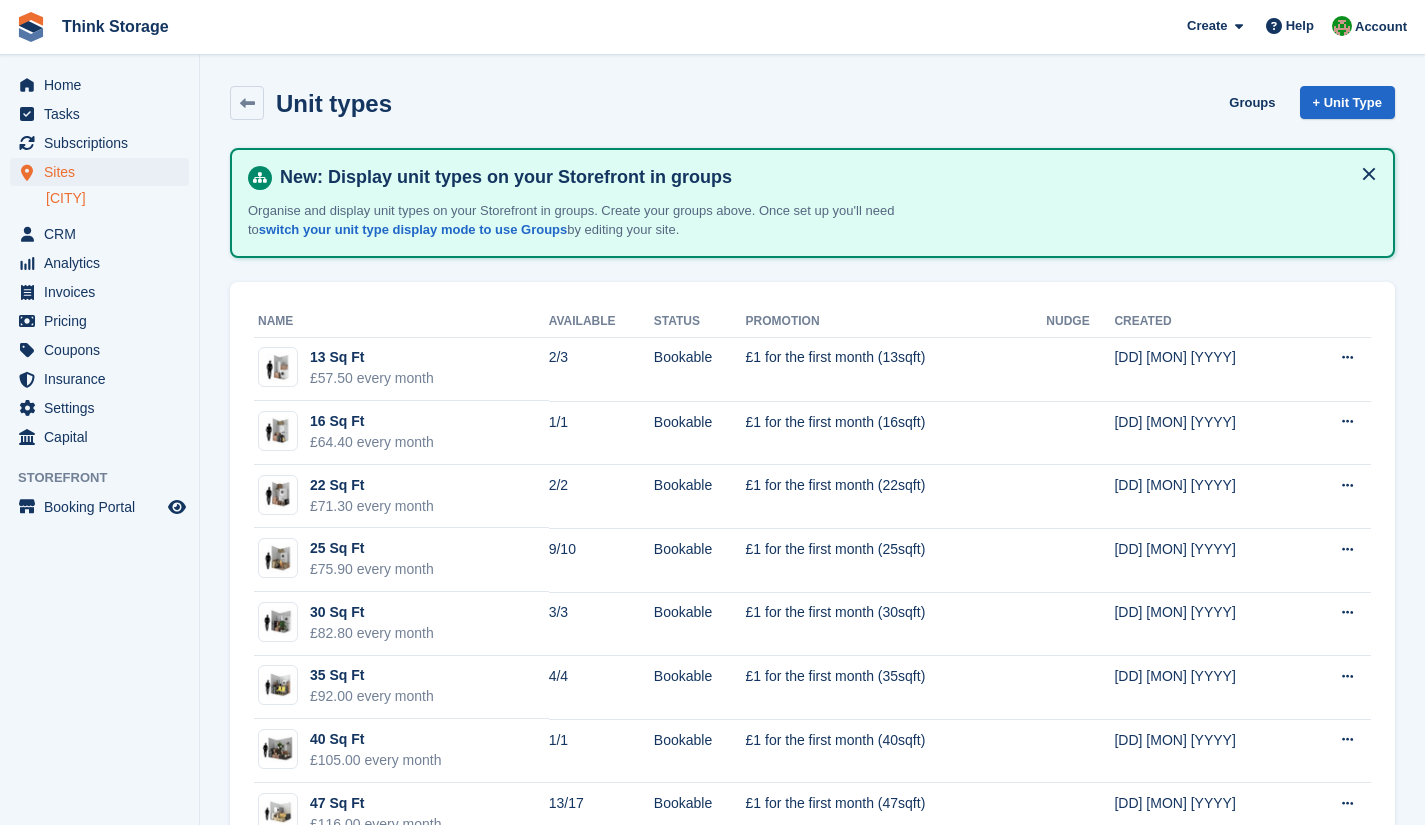 scroll, scrollTop: 0, scrollLeft: 0, axis: both 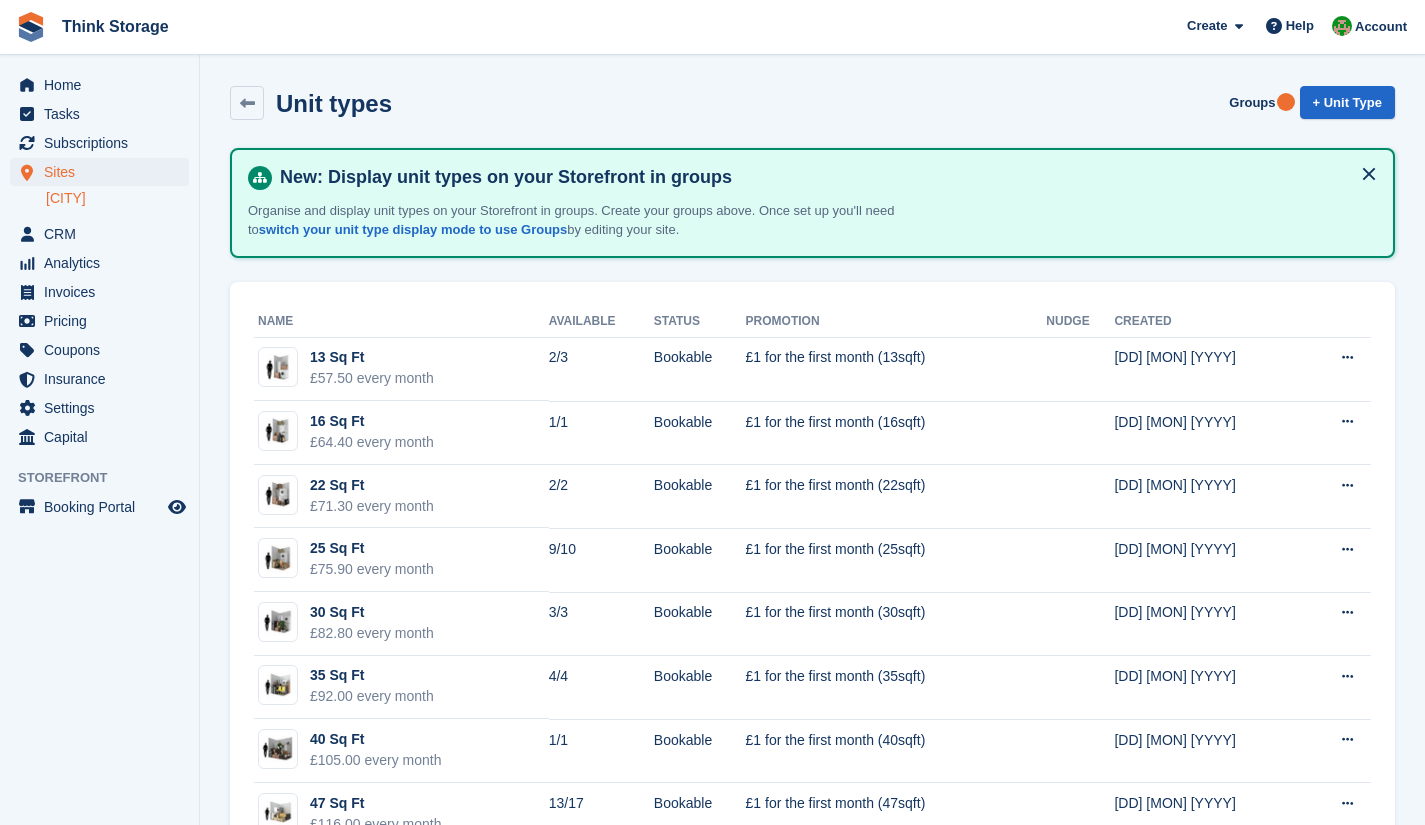 click at bounding box center [1347, 357] 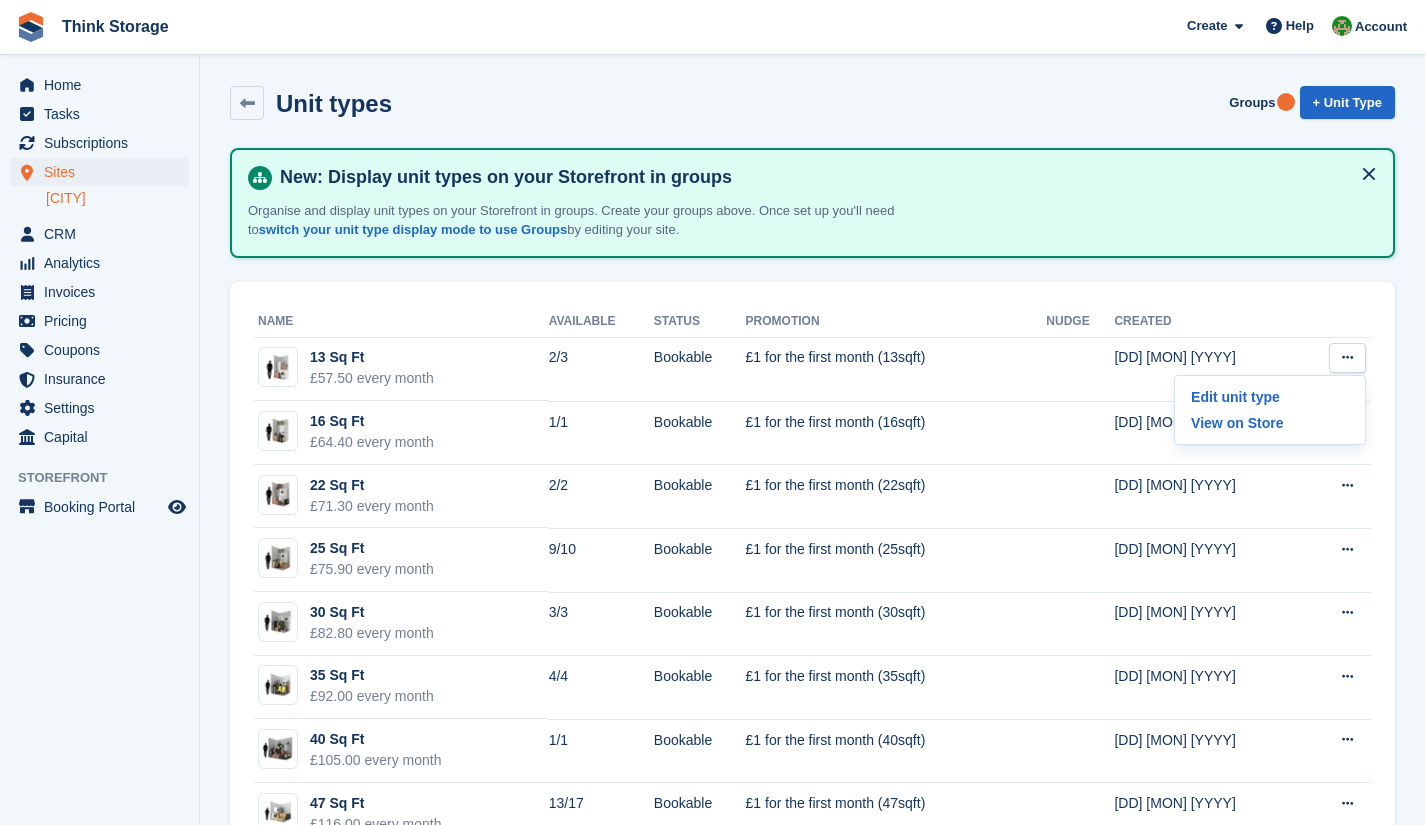 click on "Edit unit type" at bounding box center (1270, 397) 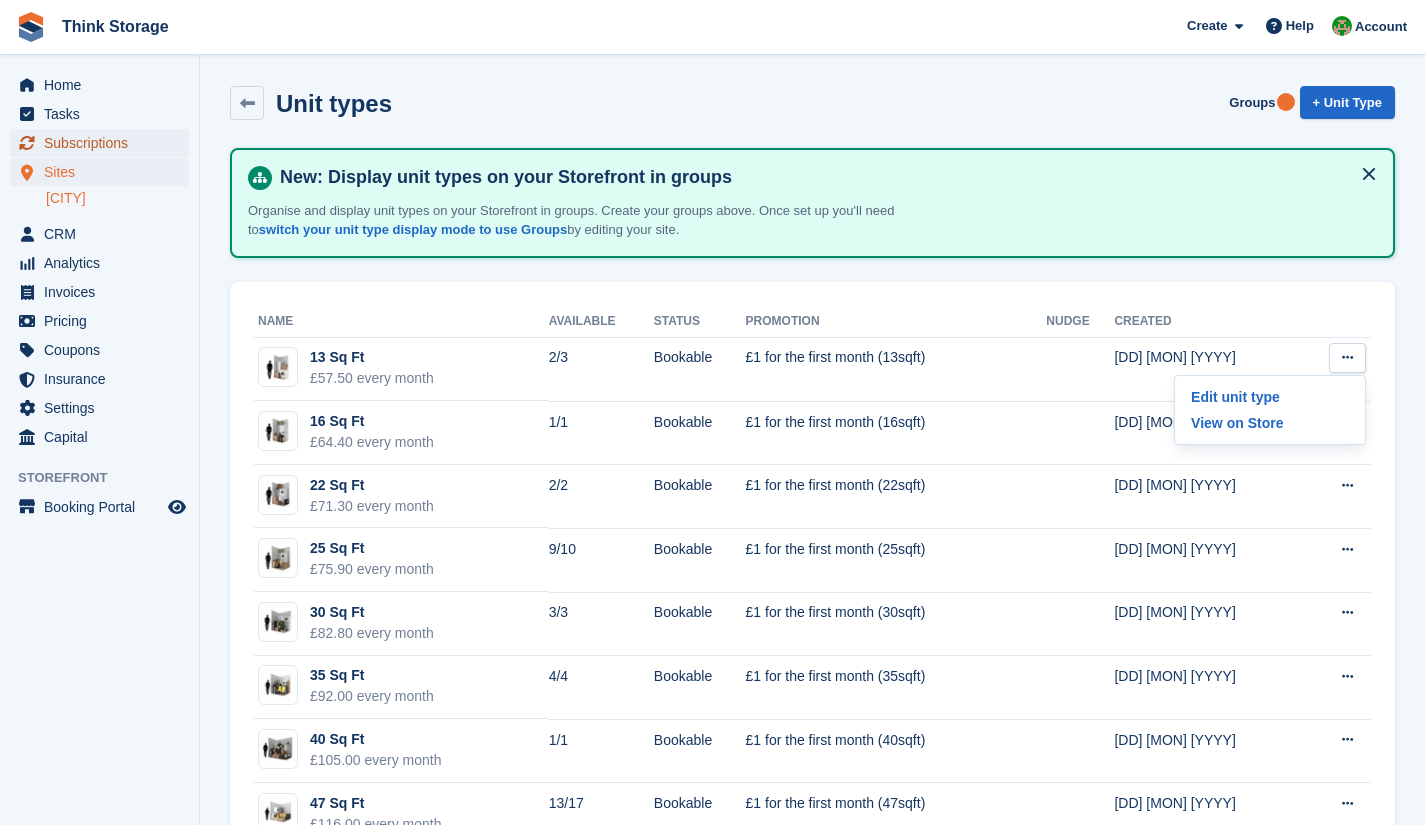 click on "Subscriptions" at bounding box center [104, 143] 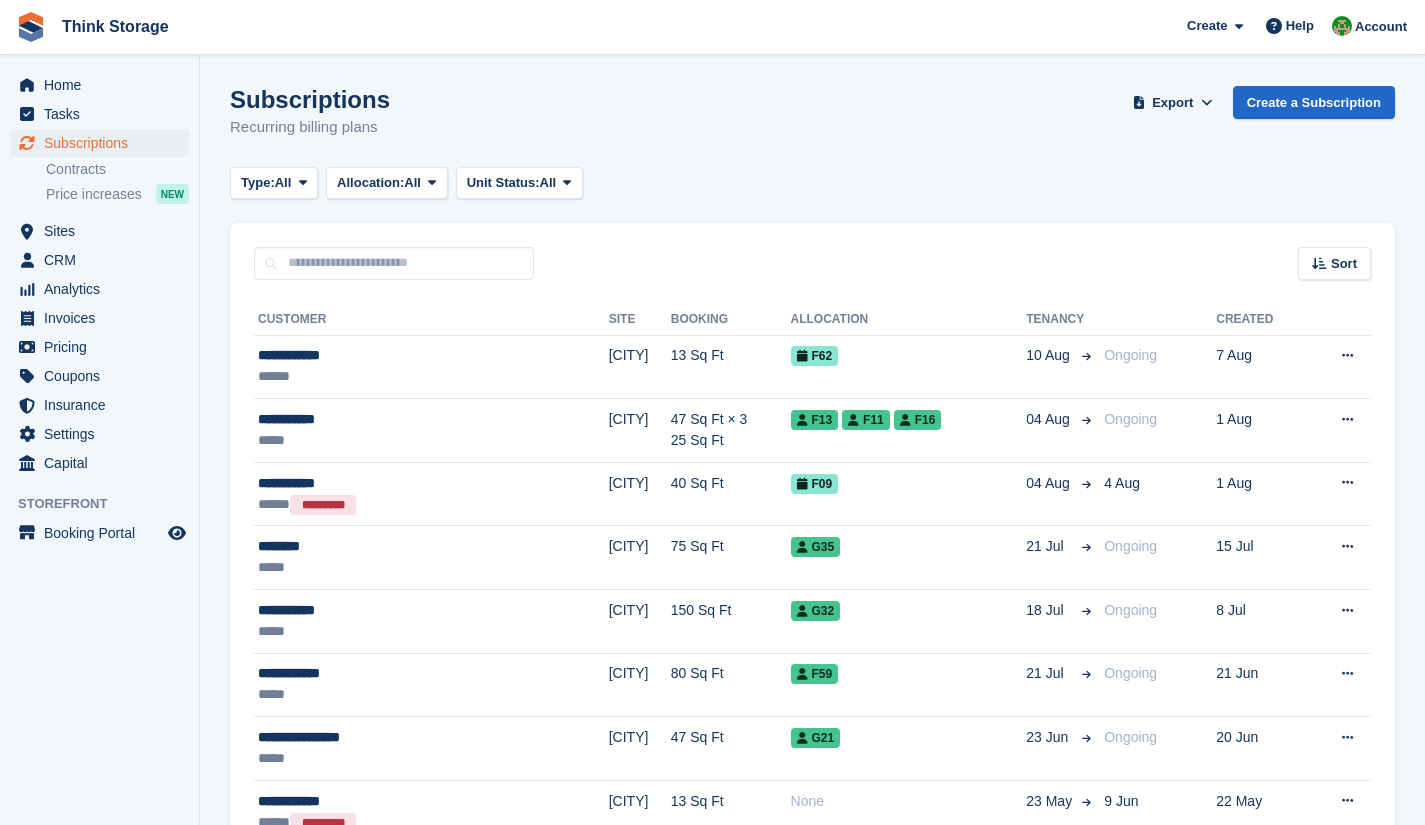 click on "G32" at bounding box center (909, 622) 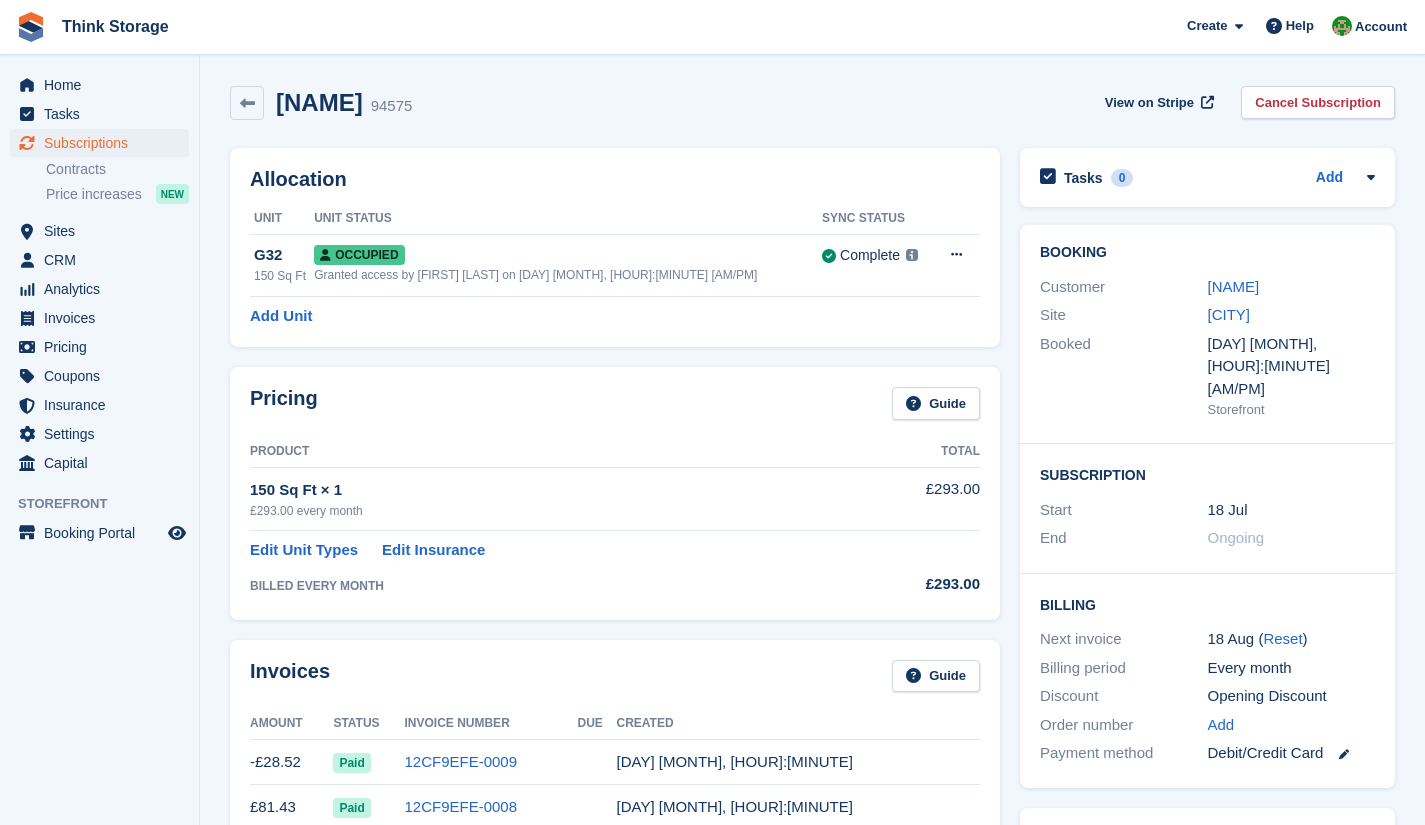 scroll, scrollTop: 0, scrollLeft: 0, axis: both 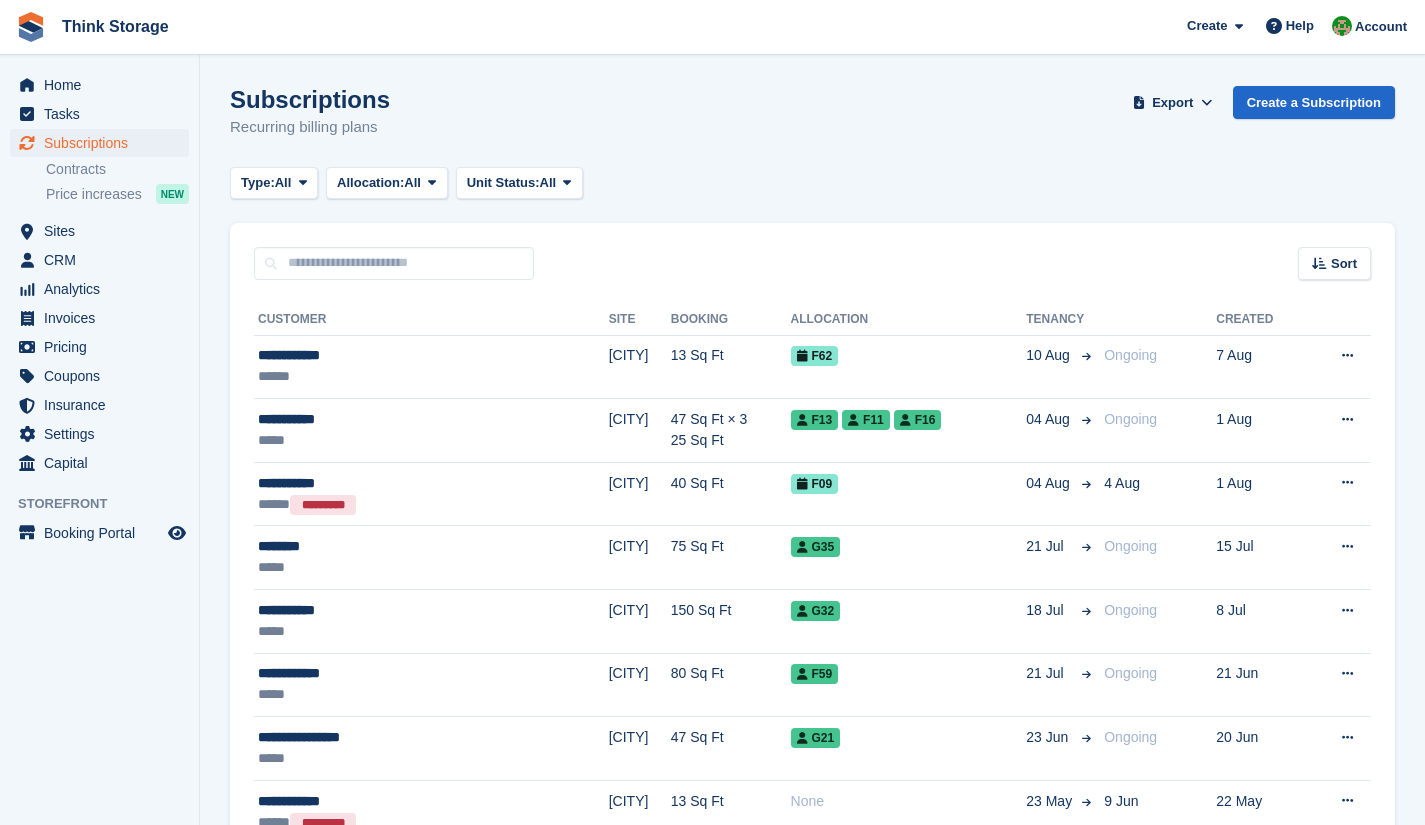 click at bounding box center [1347, 355] 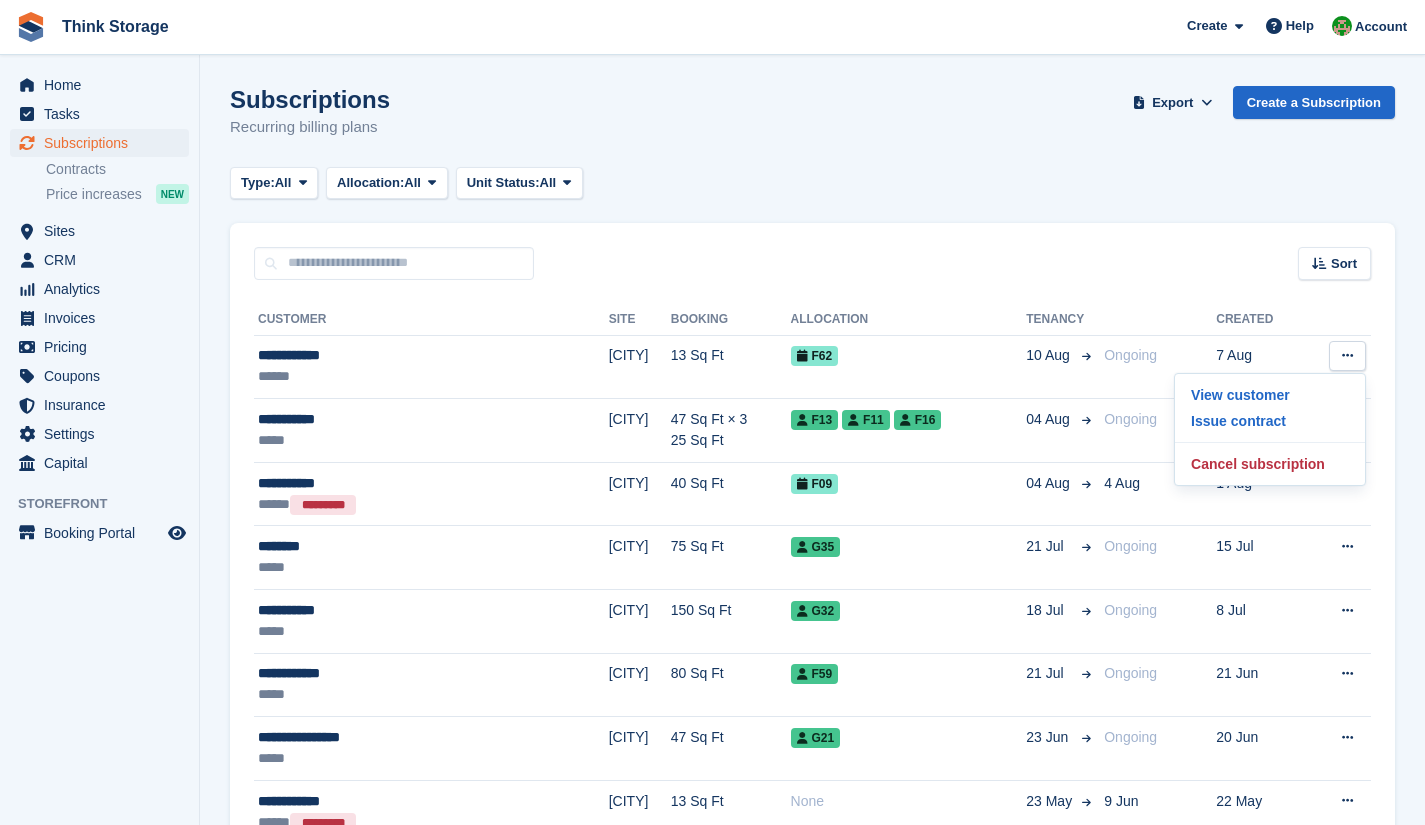 click on "Cancel subscription" at bounding box center (1270, 464) 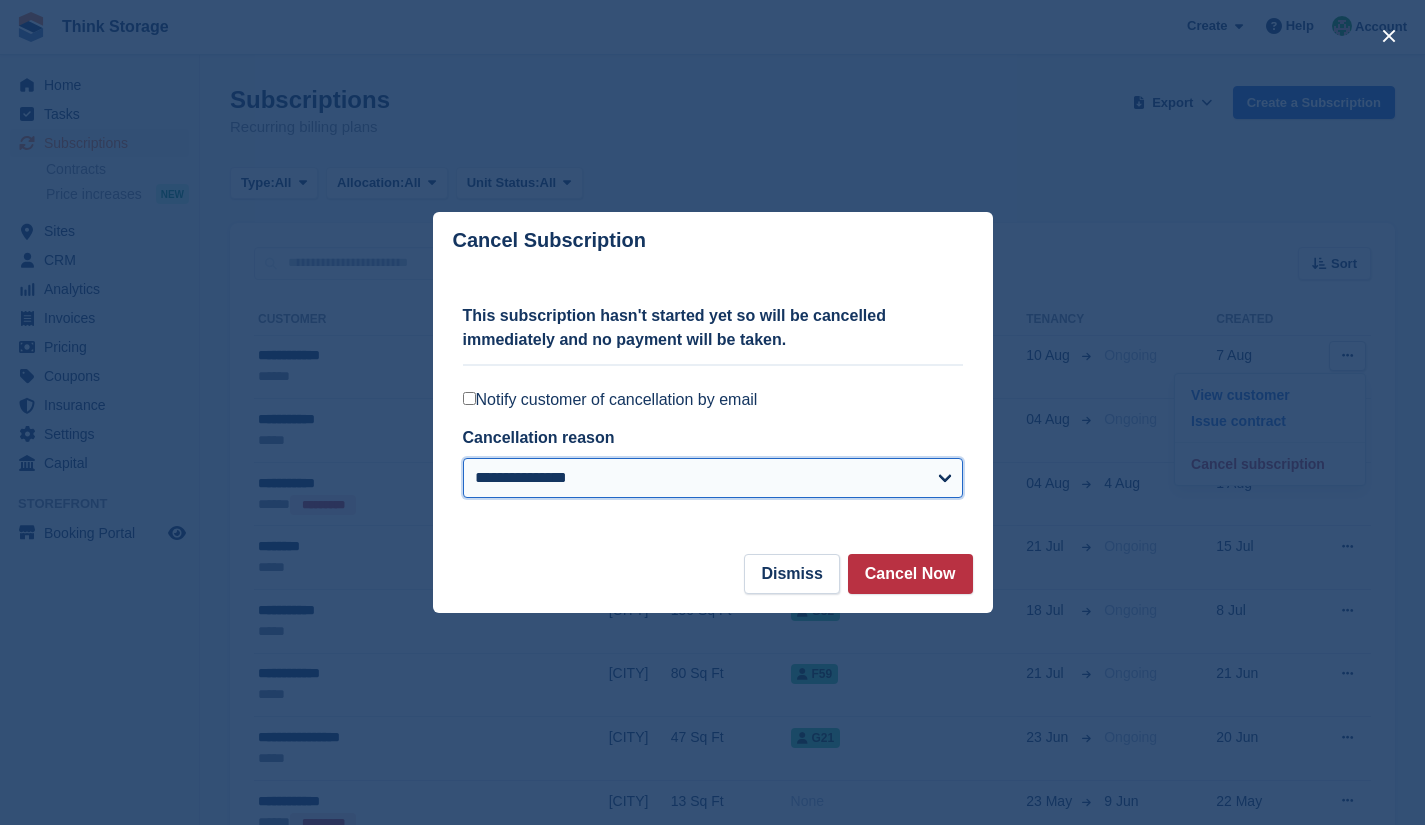 click on "**********" at bounding box center [713, 478] 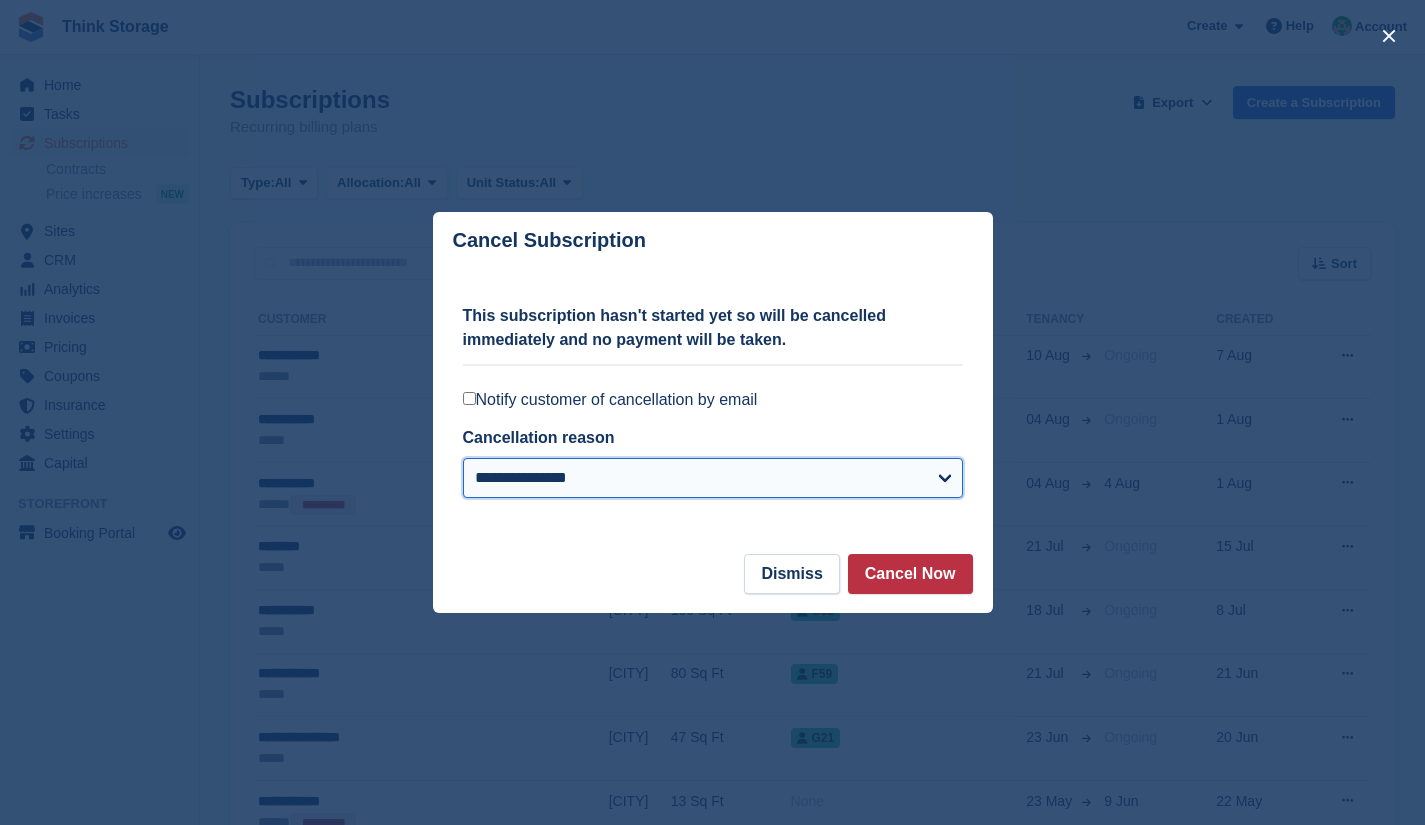 select 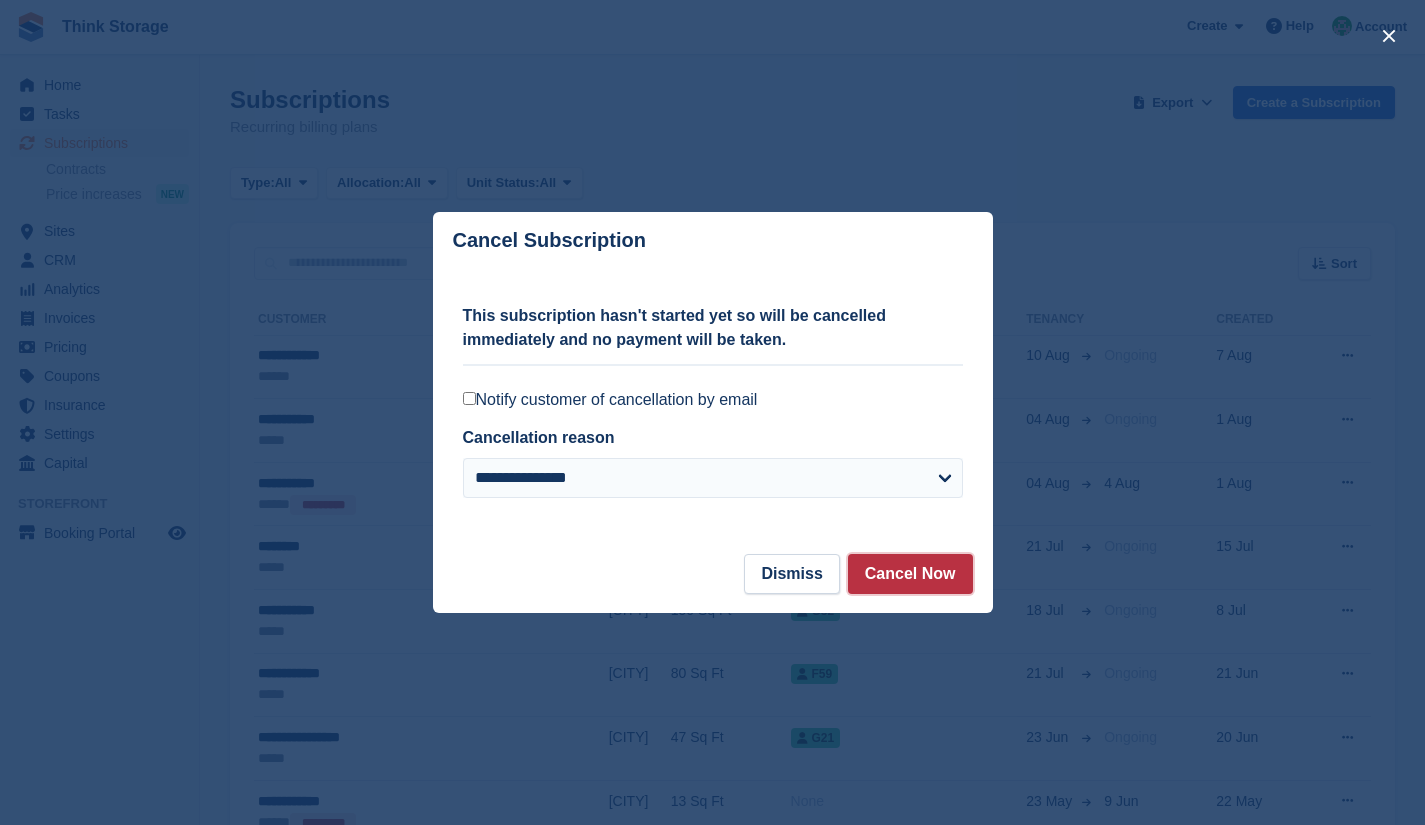 click on "Cancel Now" at bounding box center [910, 574] 